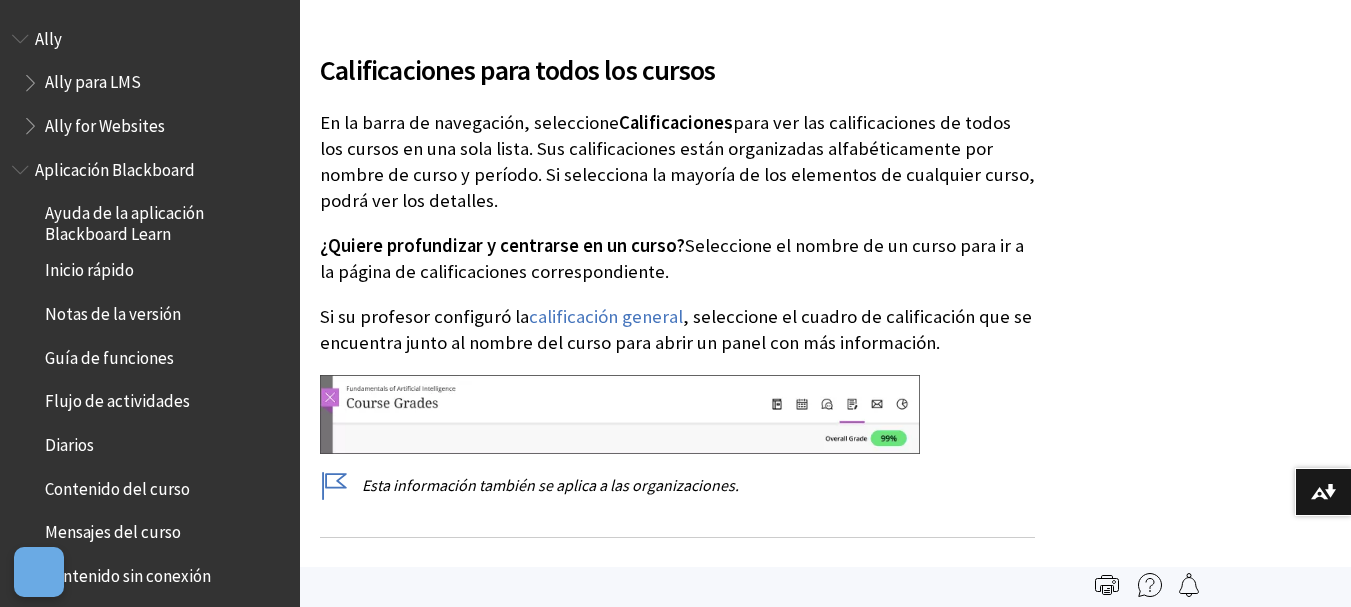 scroll, scrollTop: 512, scrollLeft: 0, axis: vertical 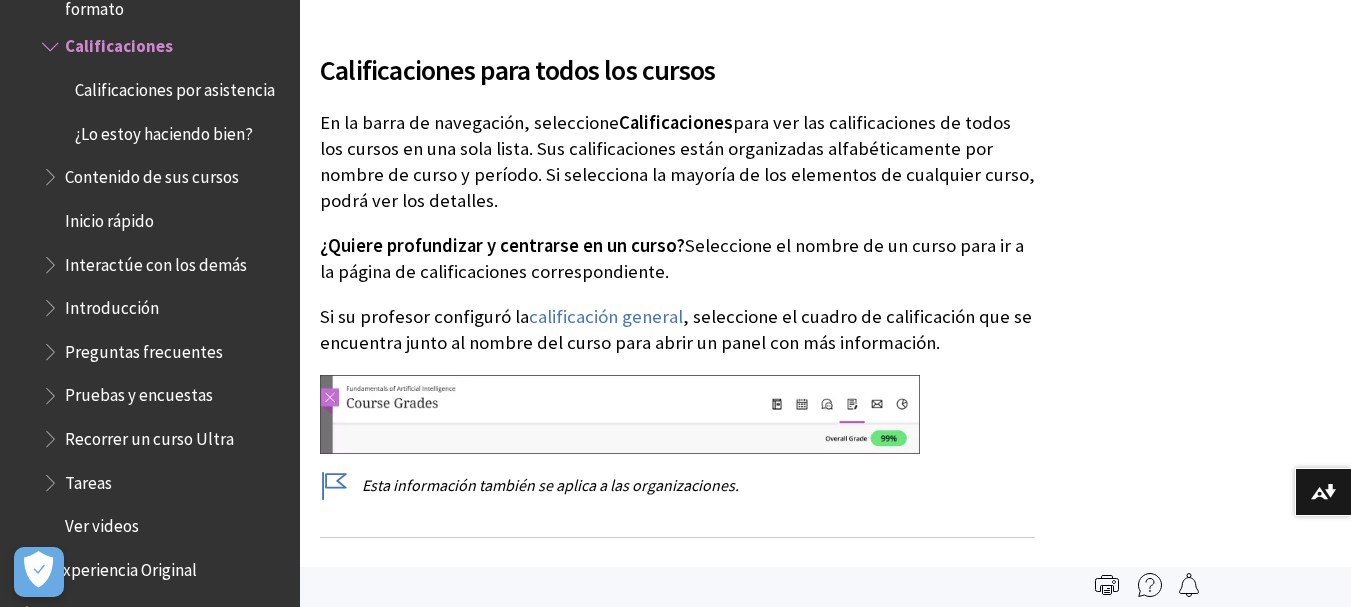 click on "¿Lo estoy haciendo bien?" at bounding box center (164, 130) 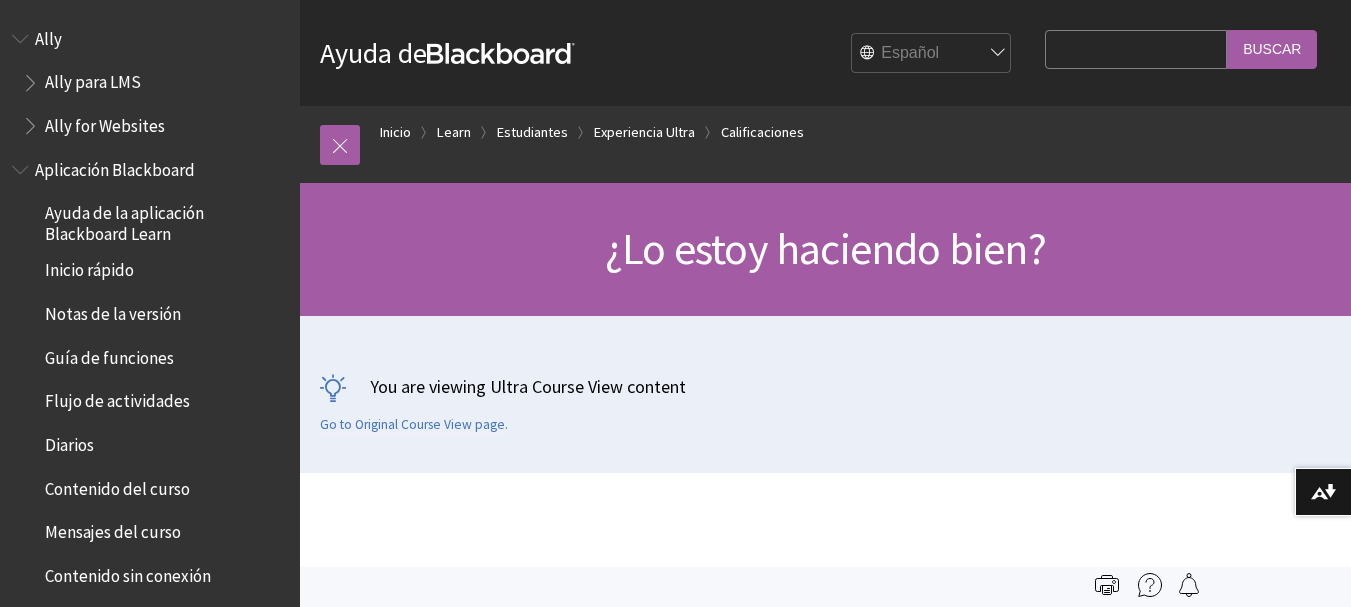 scroll, scrollTop: 0, scrollLeft: 0, axis: both 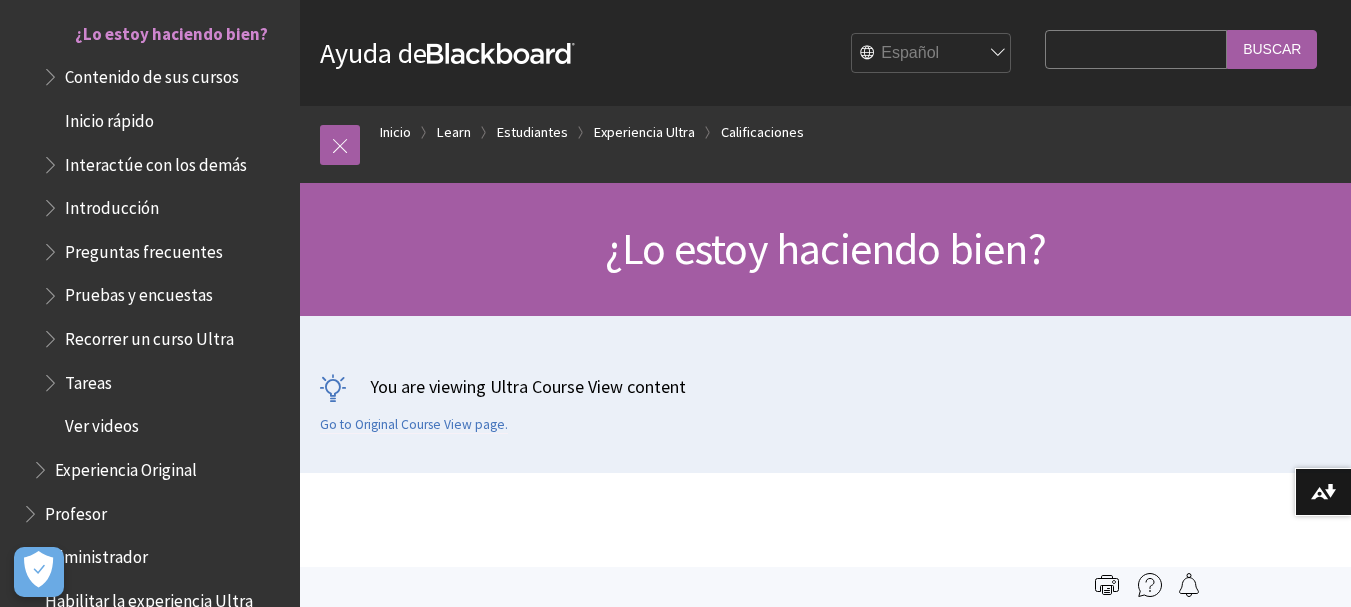 click on "Search Query" at bounding box center [1136, 49] 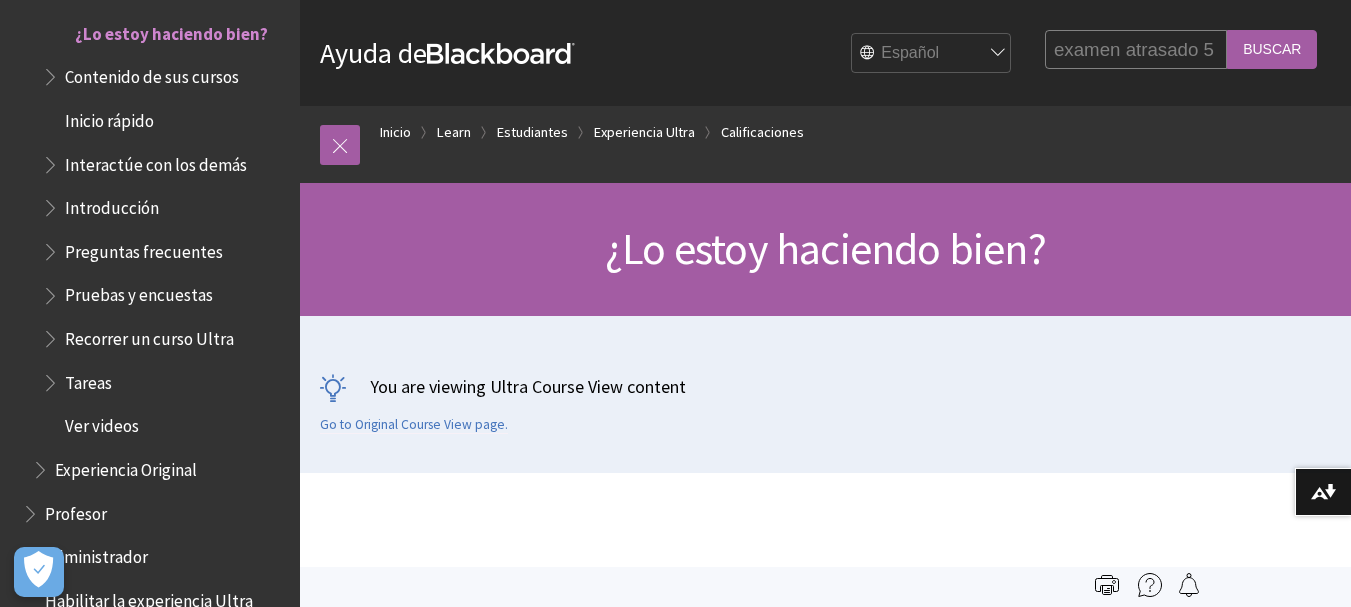 click on "Buscar" at bounding box center (1272, 49) 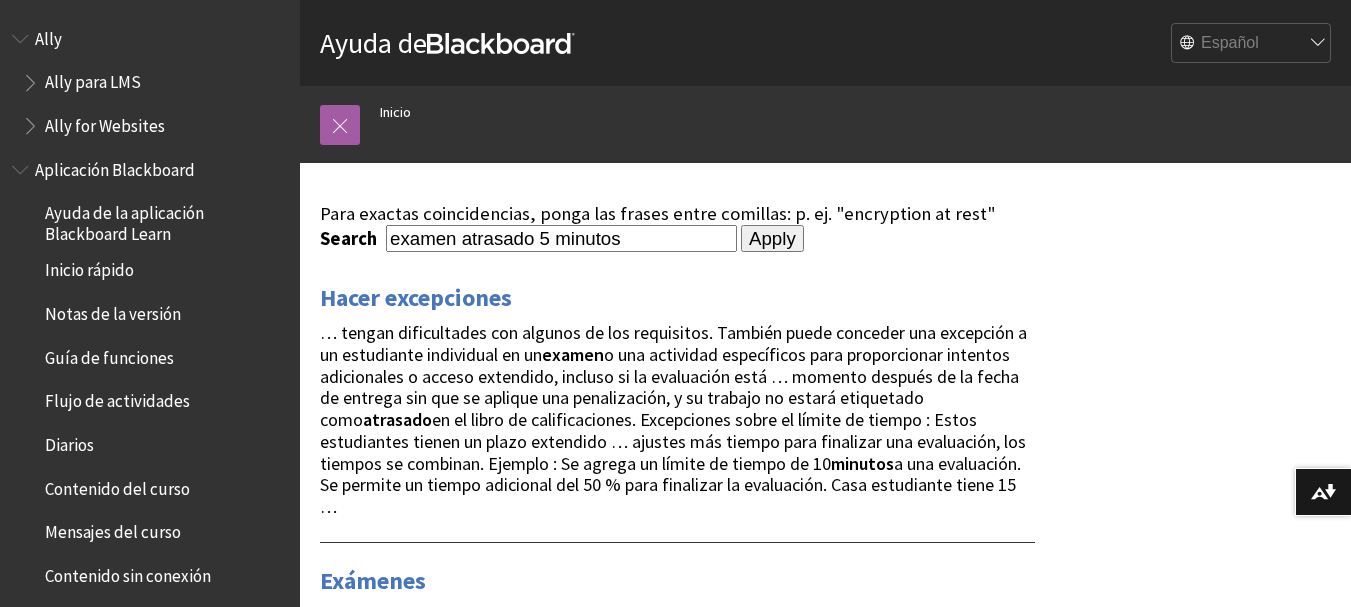 scroll, scrollTop: 0, scrollLeft: 0, axis: both 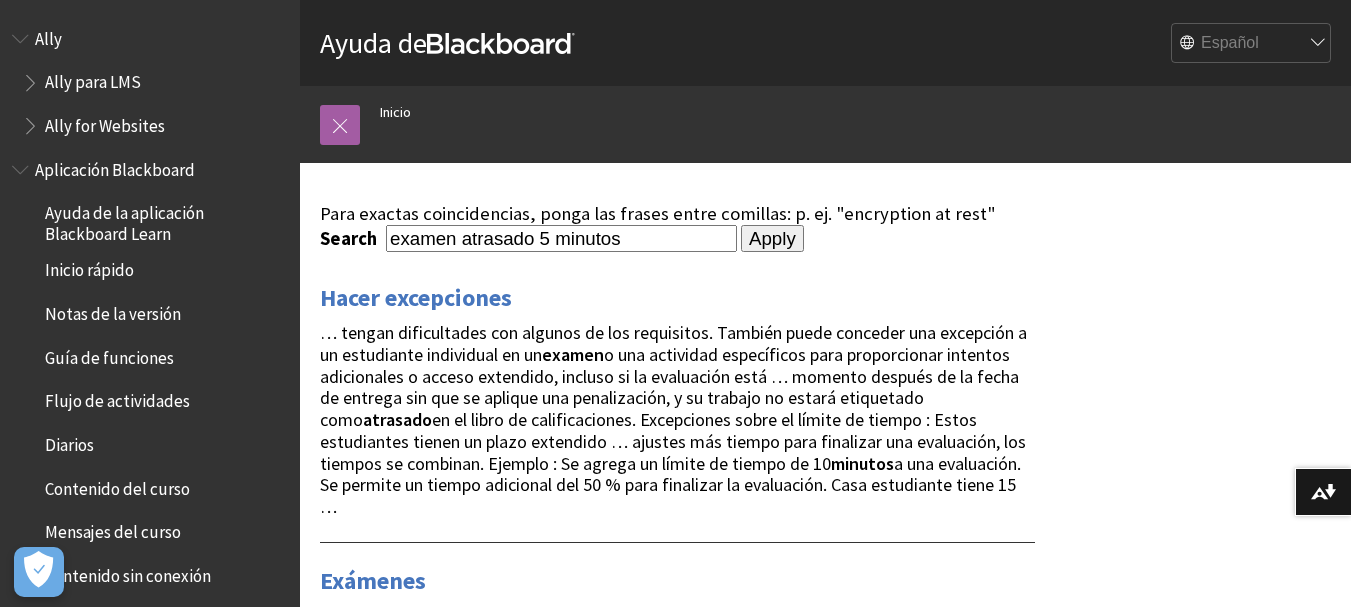 click on "examen atrasado 5 minutos" at bounding box center [561, 238] 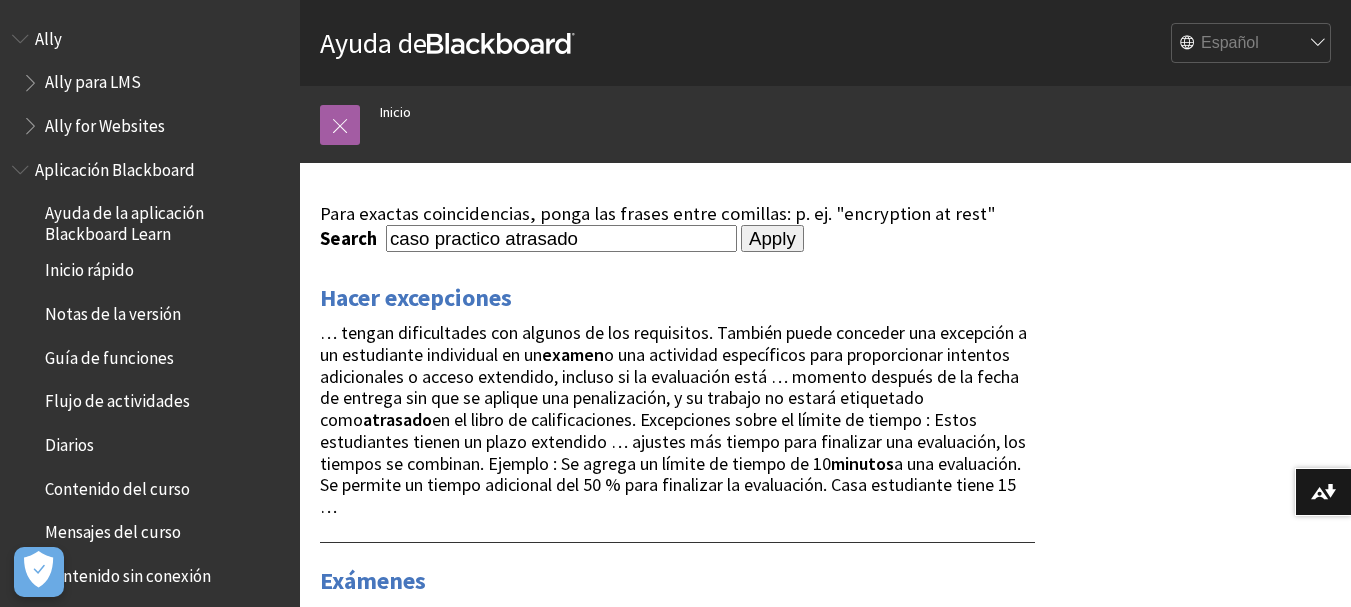type on "caso practico atrasado" 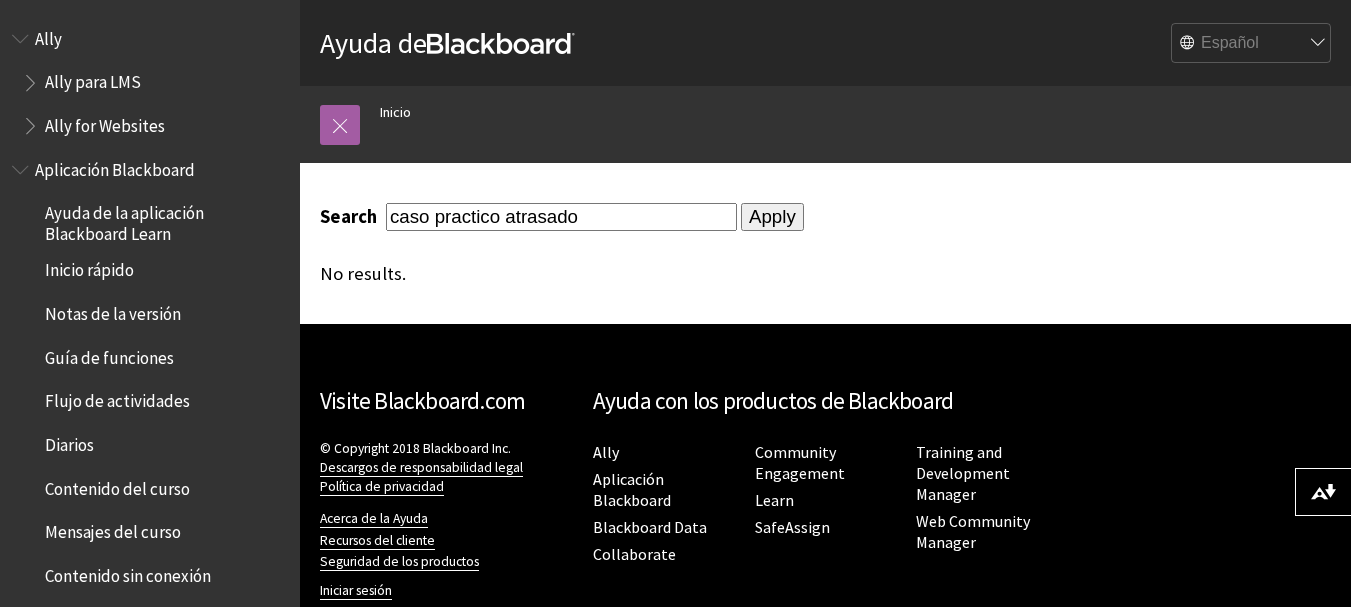 scroll, scrollTop: 0, scrollLeft: 0, axis: both 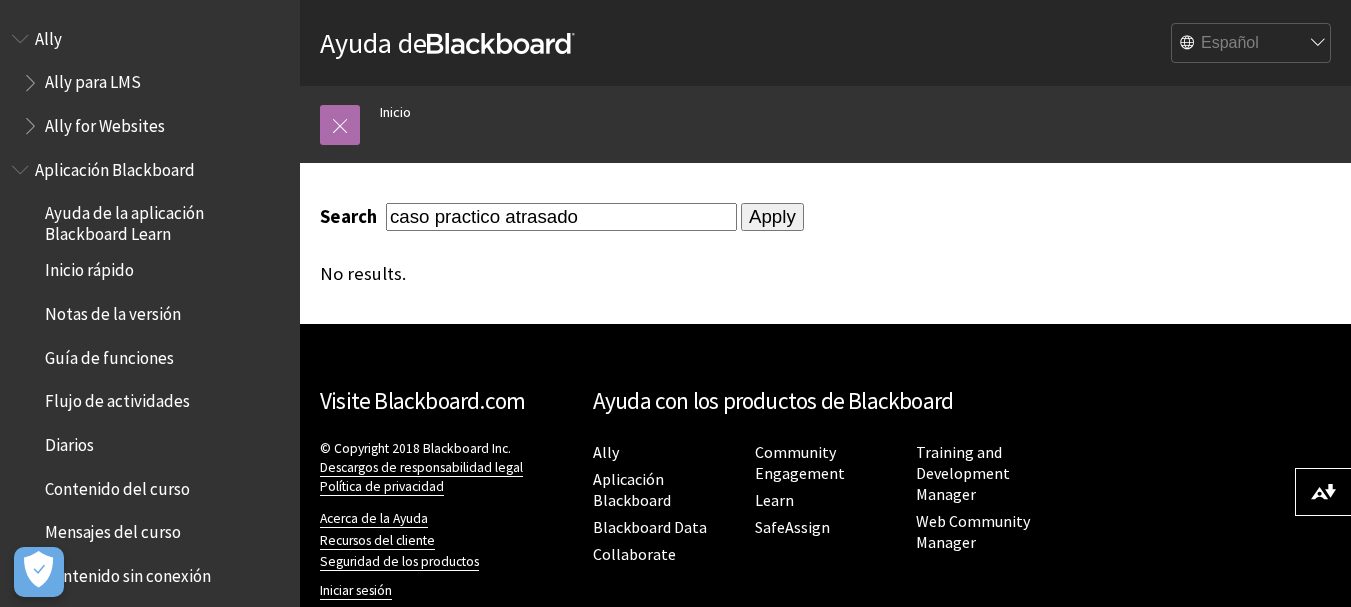 click at bounding box center (340, 125) 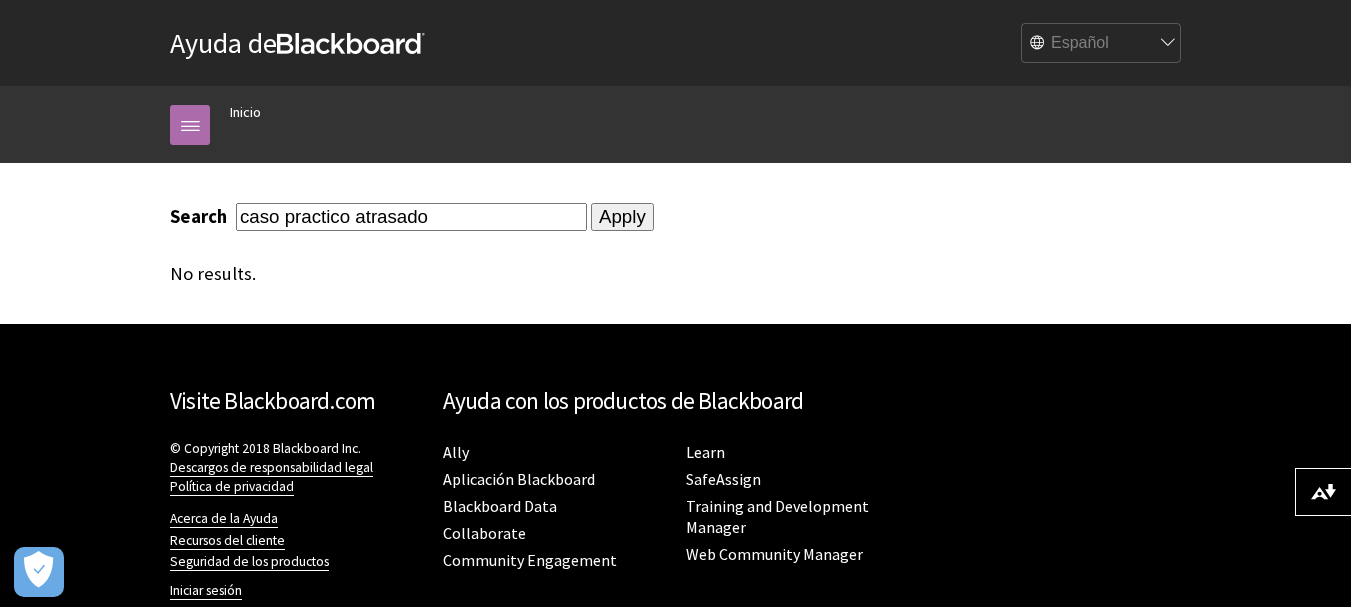 click at bounding box center [190, 125] 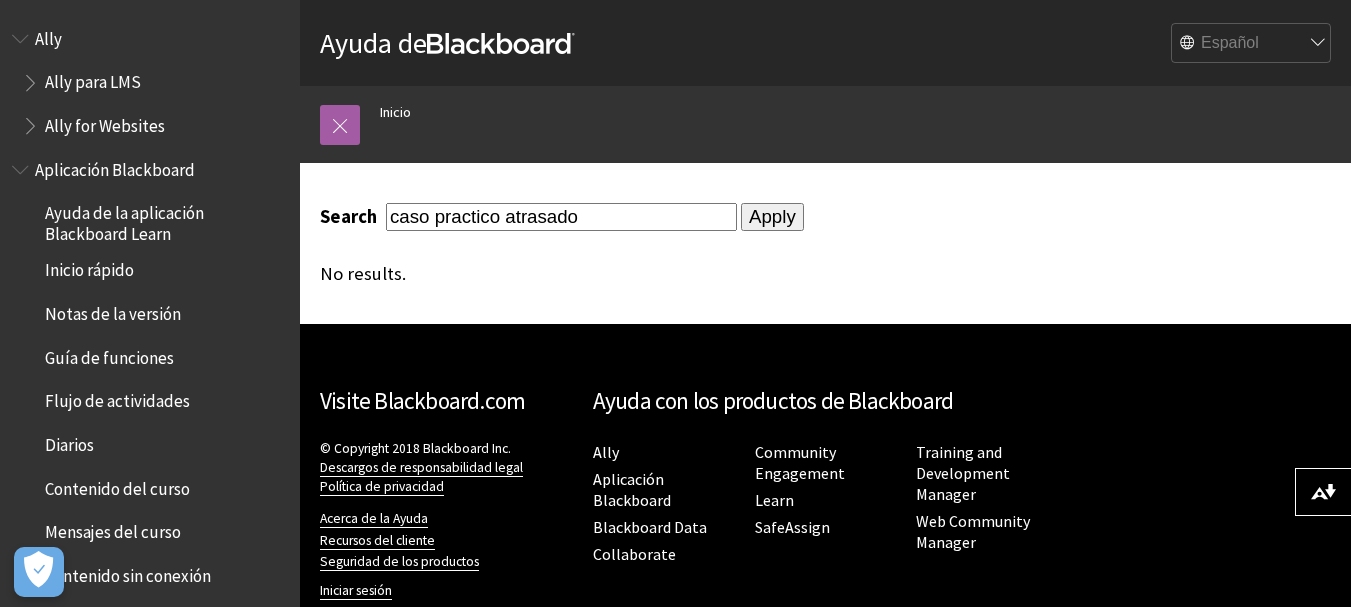 click on "Mensajes del curso" at bounding box center (113, 529) 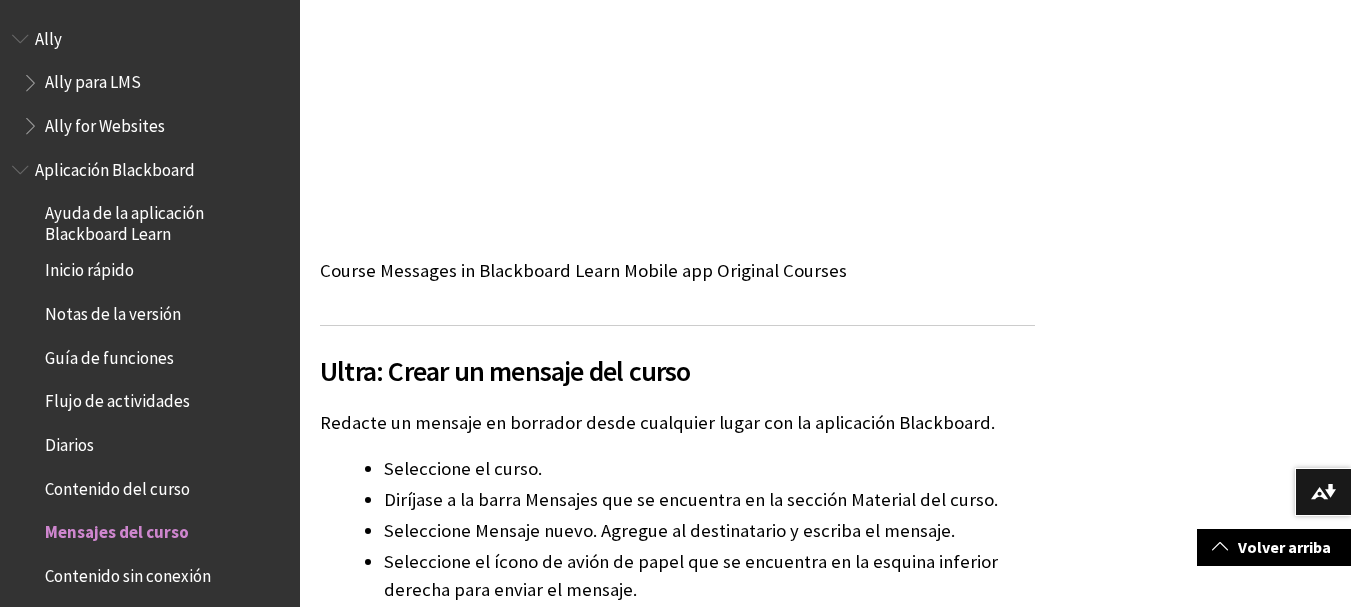 scroll, scrollTop: 3285, scrollLeft: 0, axis: vertical 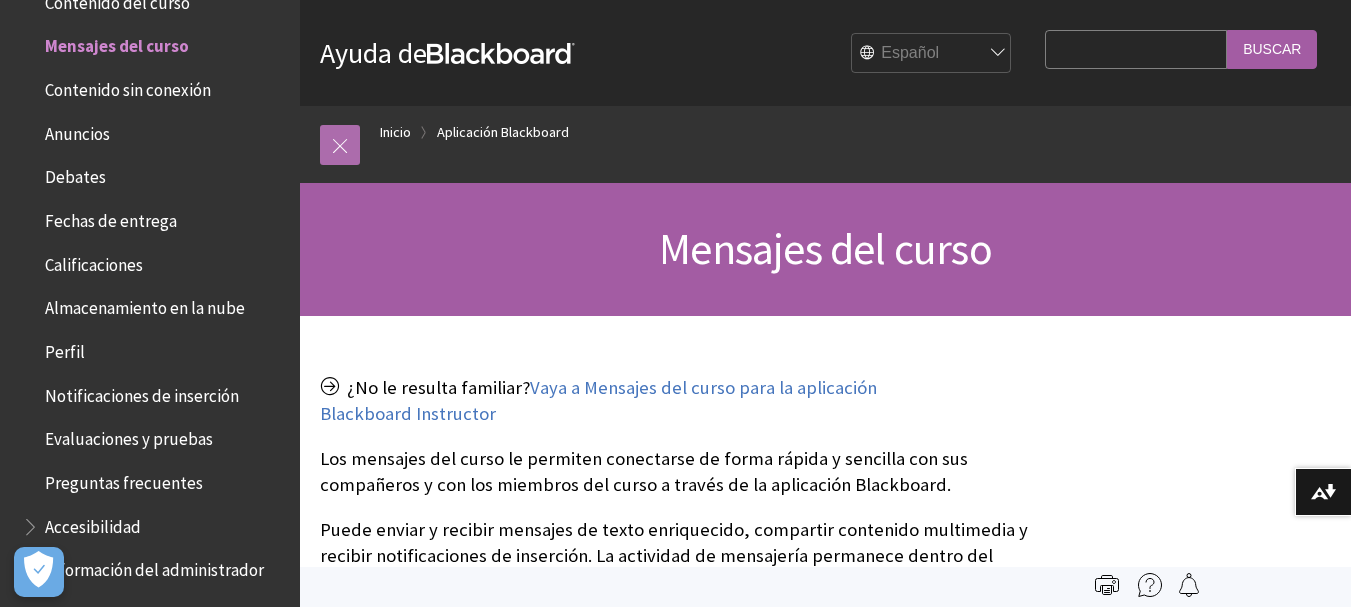 click 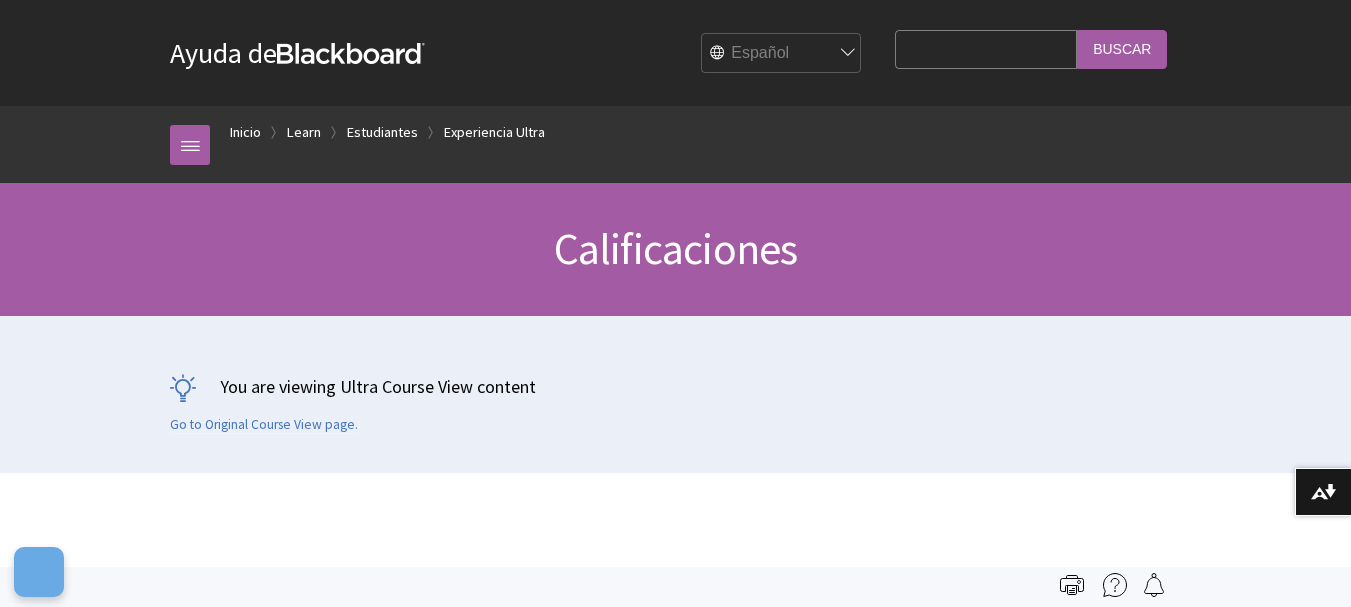scroll, scrollTop: 512, scrollLeft: 0, axis: vertical 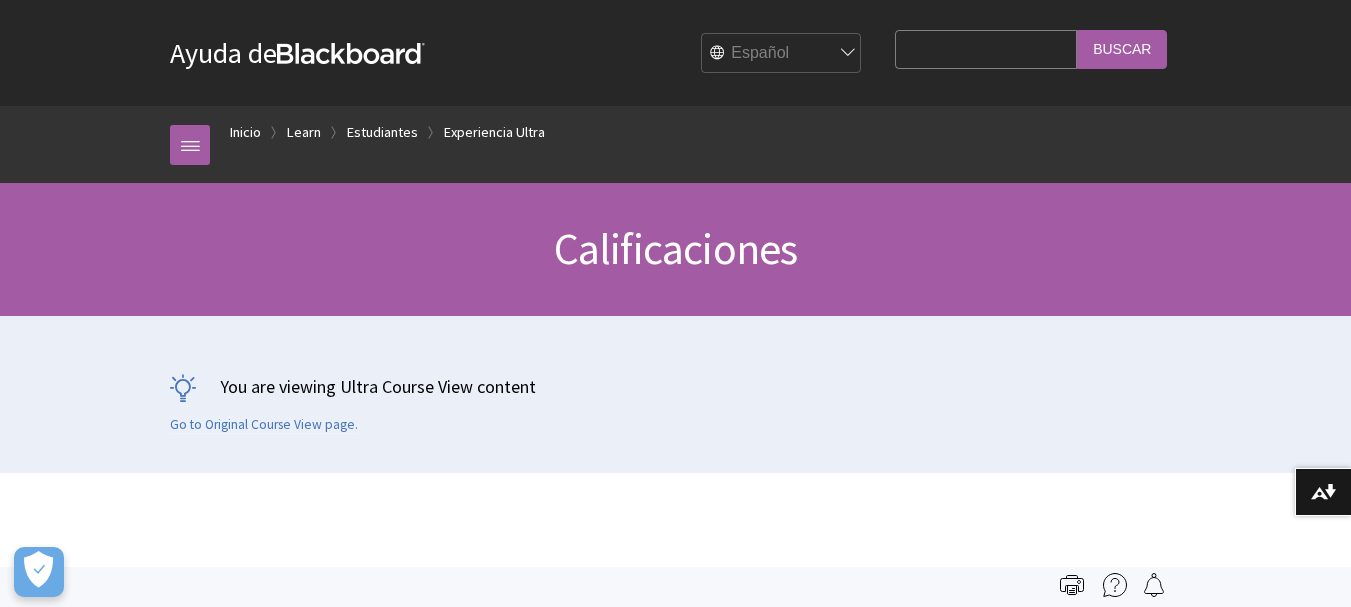 click on "Search Query" at bounding box center [986, 49] 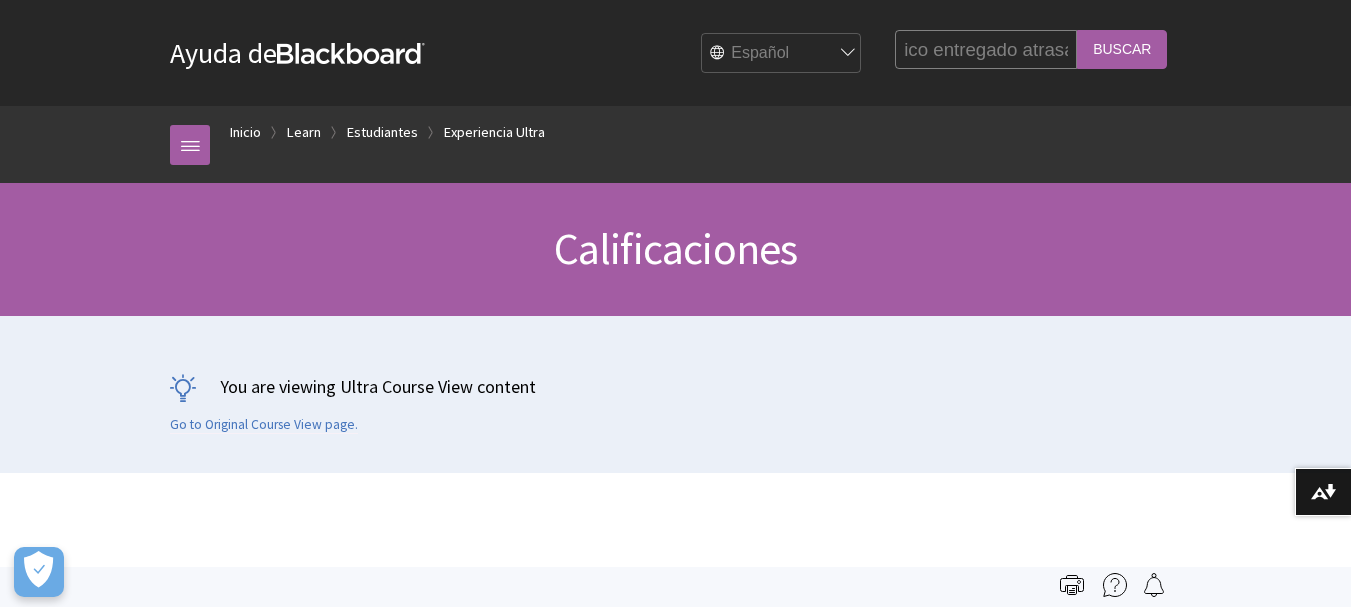 scroll, scrollTop: 0, scrollLeft: 96, axis: horizontal 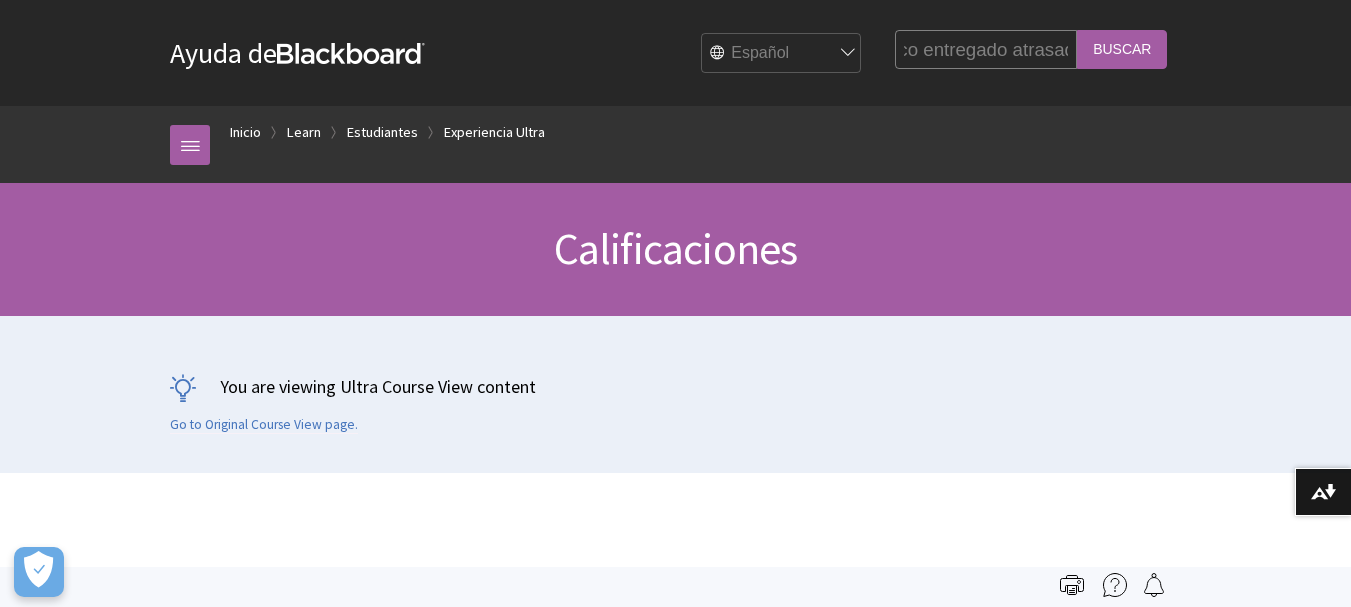 type on "caso practico entregado atrasado" 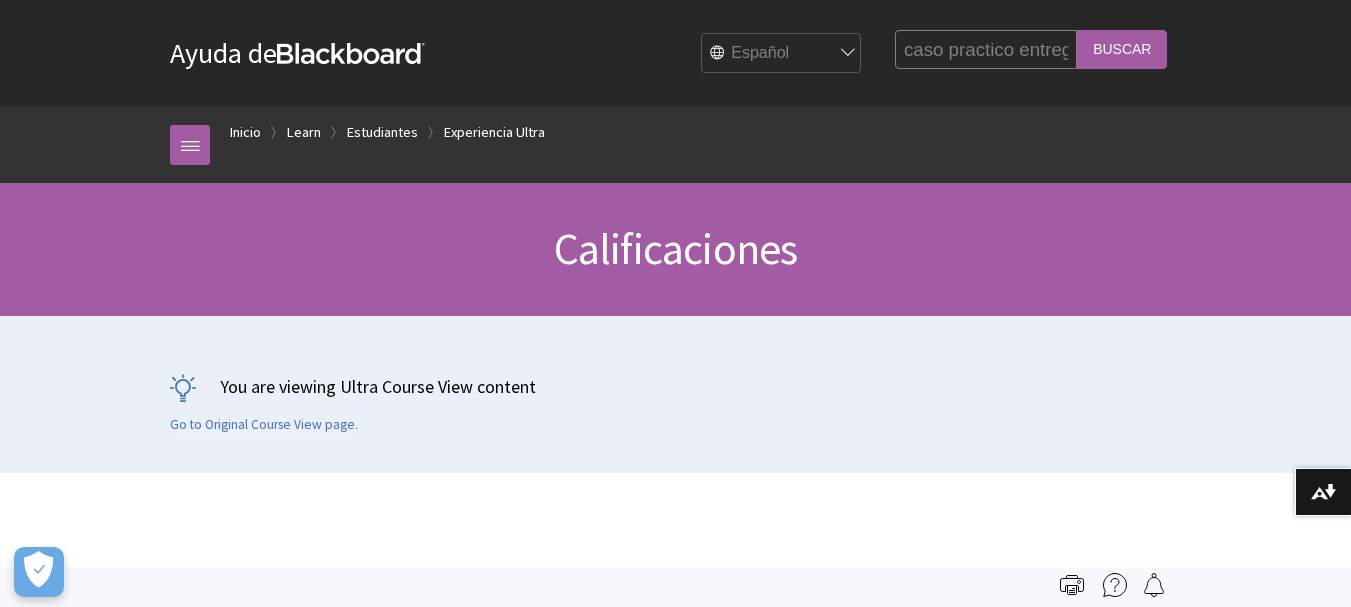 scroll, scrollTop: 0, scrollLeft: 0, axis: both 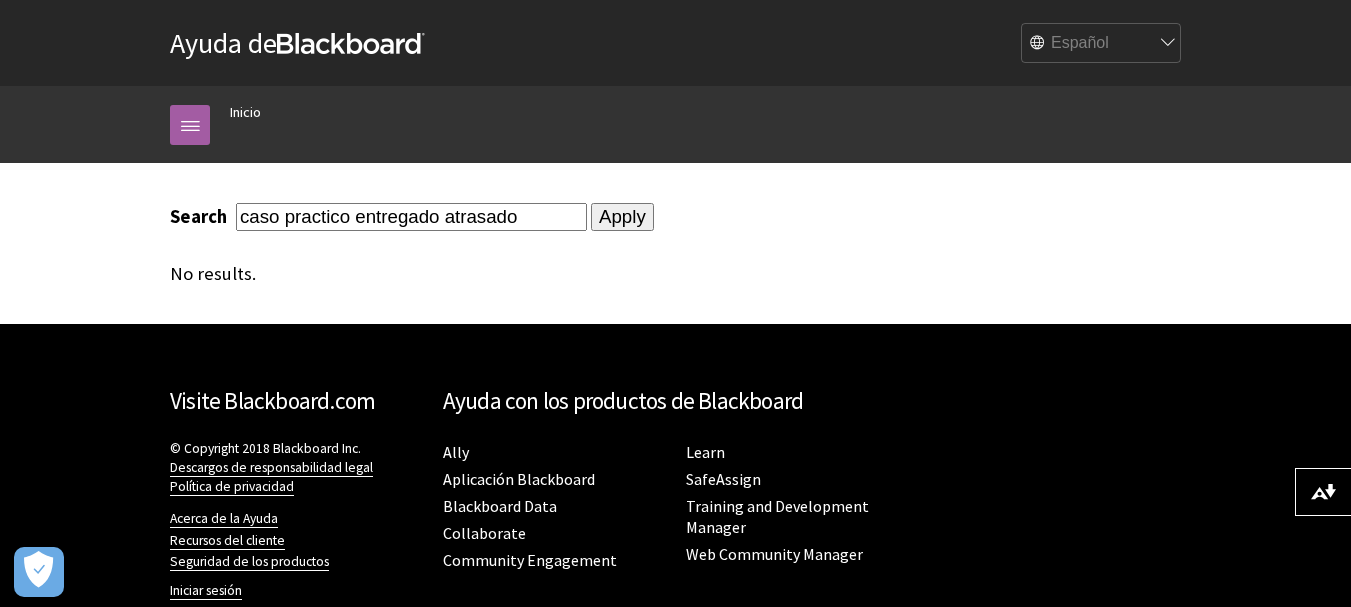 click on "caso practico entregado atrasado" at bounding box center [411, 216] 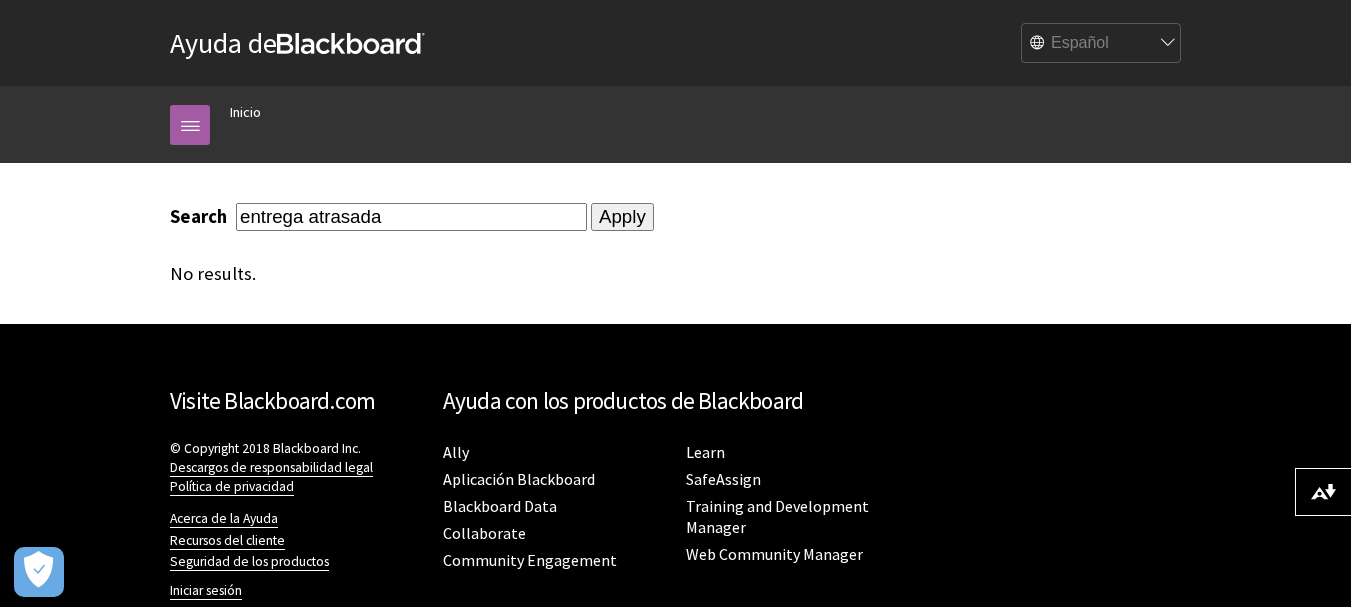 type on "entrega atrasada" 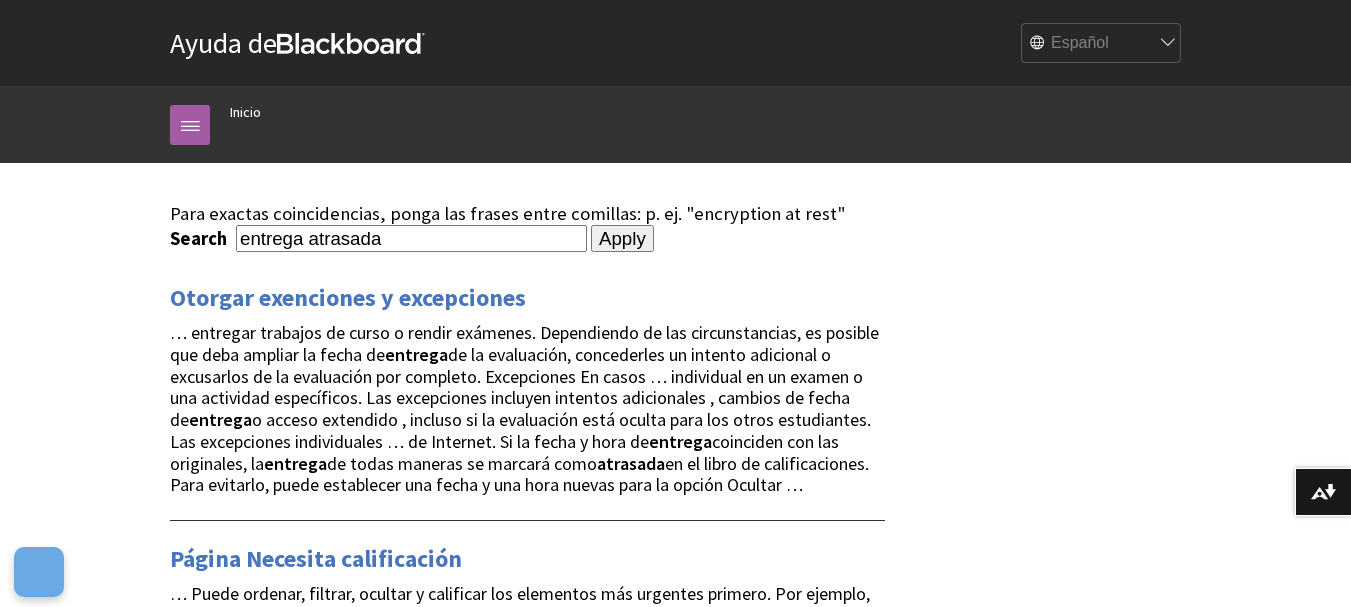 scroll, scrollTop: 0, scrollLeft: 0, axis: both 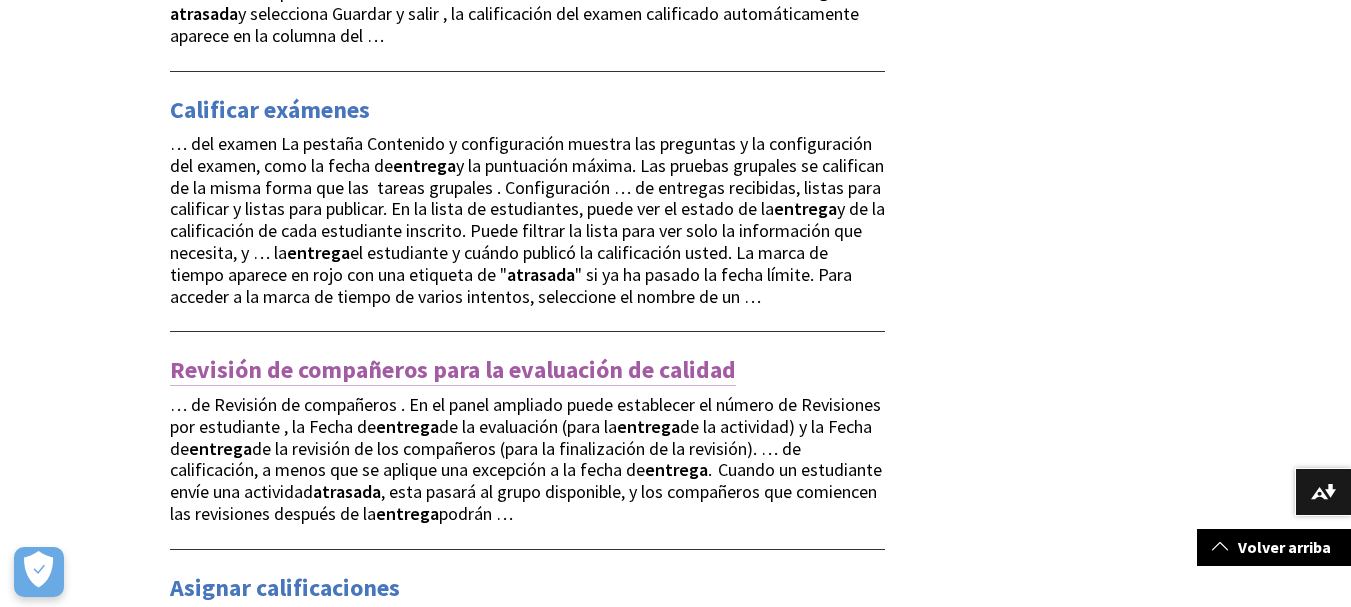 click on "Revisión de compañeros para la evaluación de calidad" at bounding box center [453, 370] 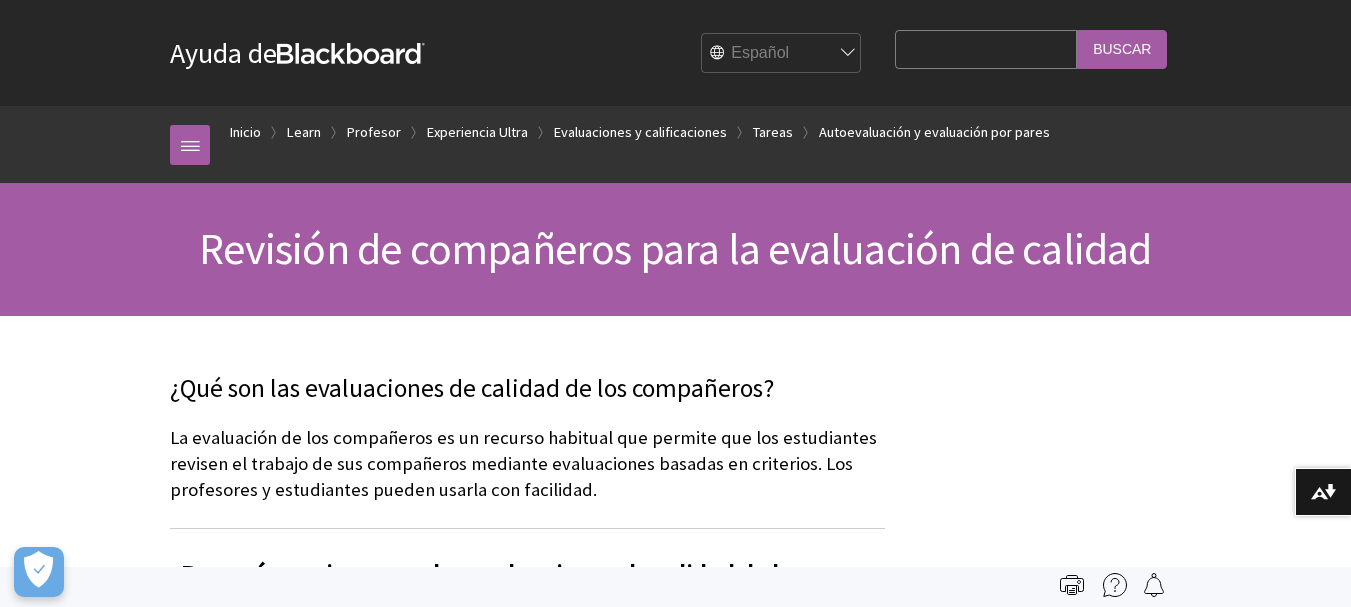 scroll, scrollTop: 0, scrollLeft: 0, axis: both 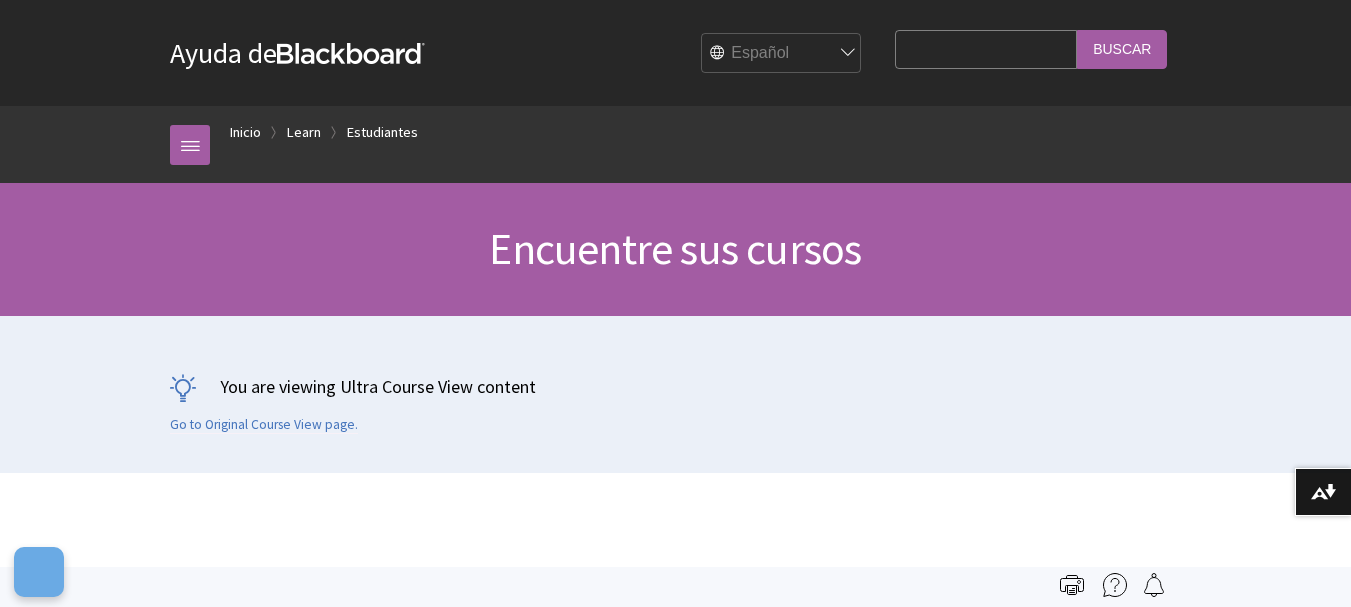 click on "Search Query" at bounding box center (986, 49) 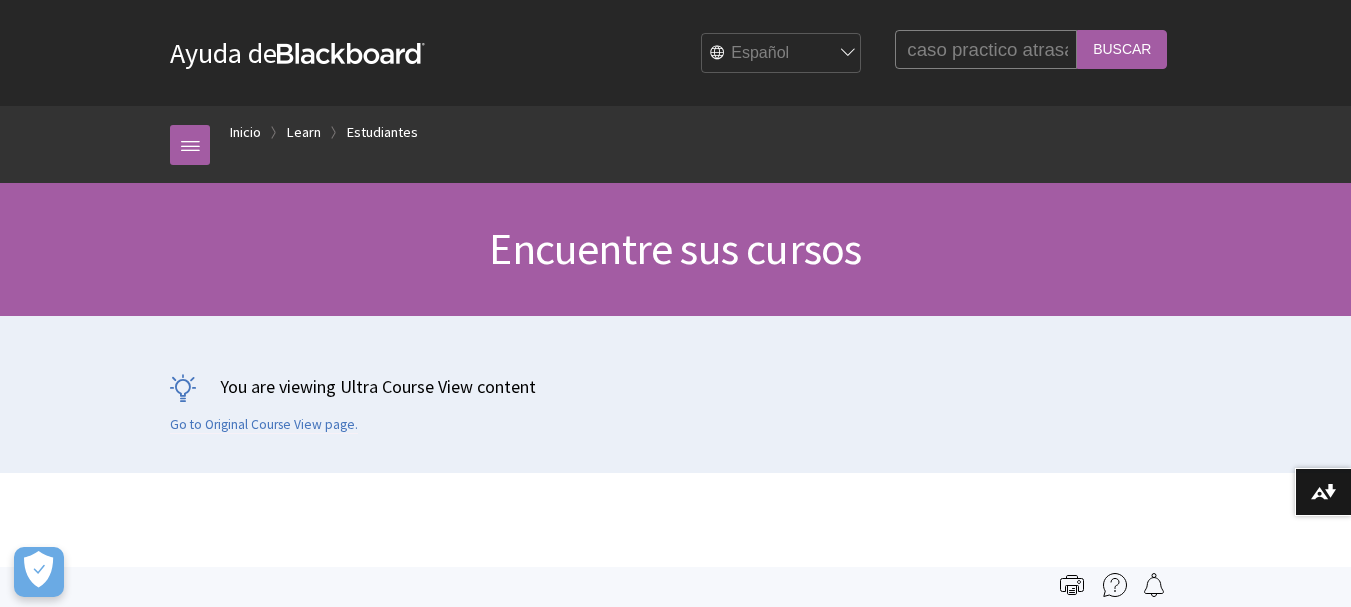 scroll, scrollTop: 0, scrollLeft: 177, axis: horizontal 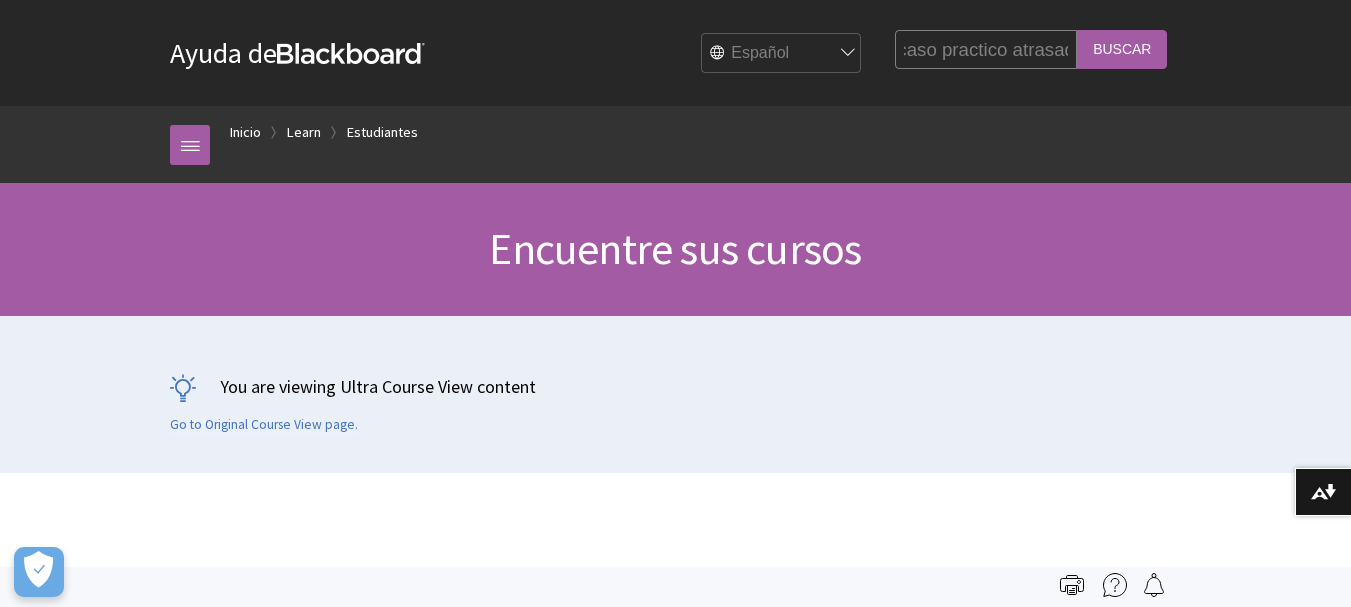 type on "justificación entrega caso practico atrasado" 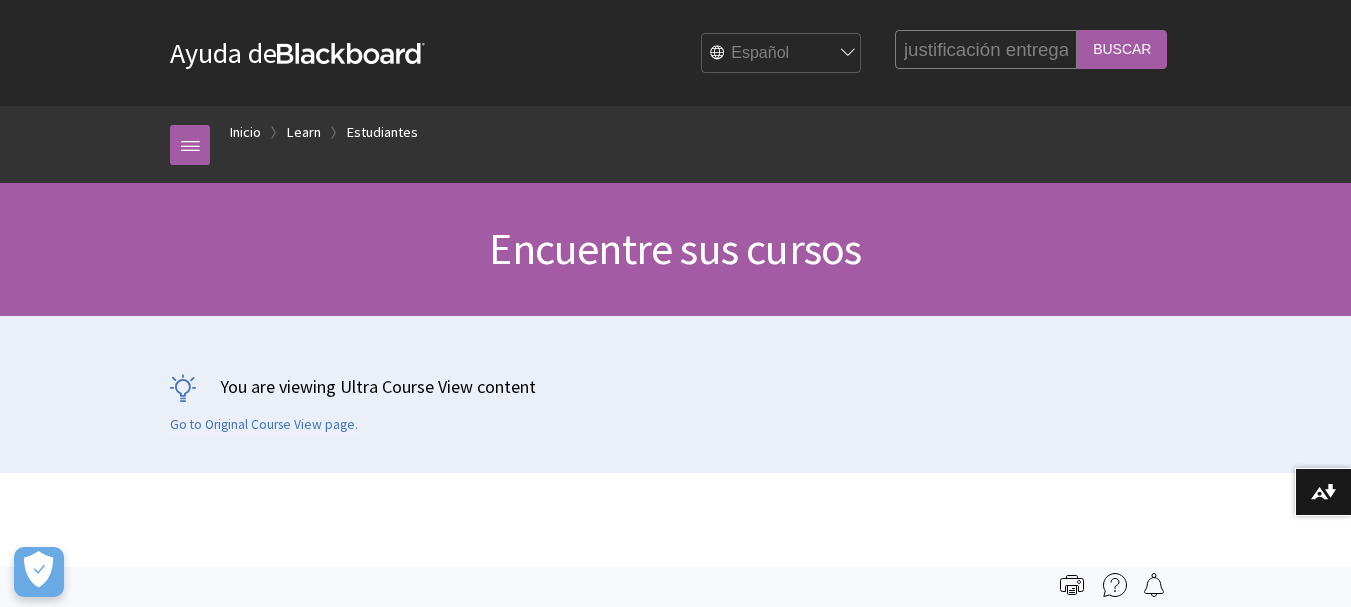 scroll, scrollTop: 0, scrollLeft: 0, axis: both 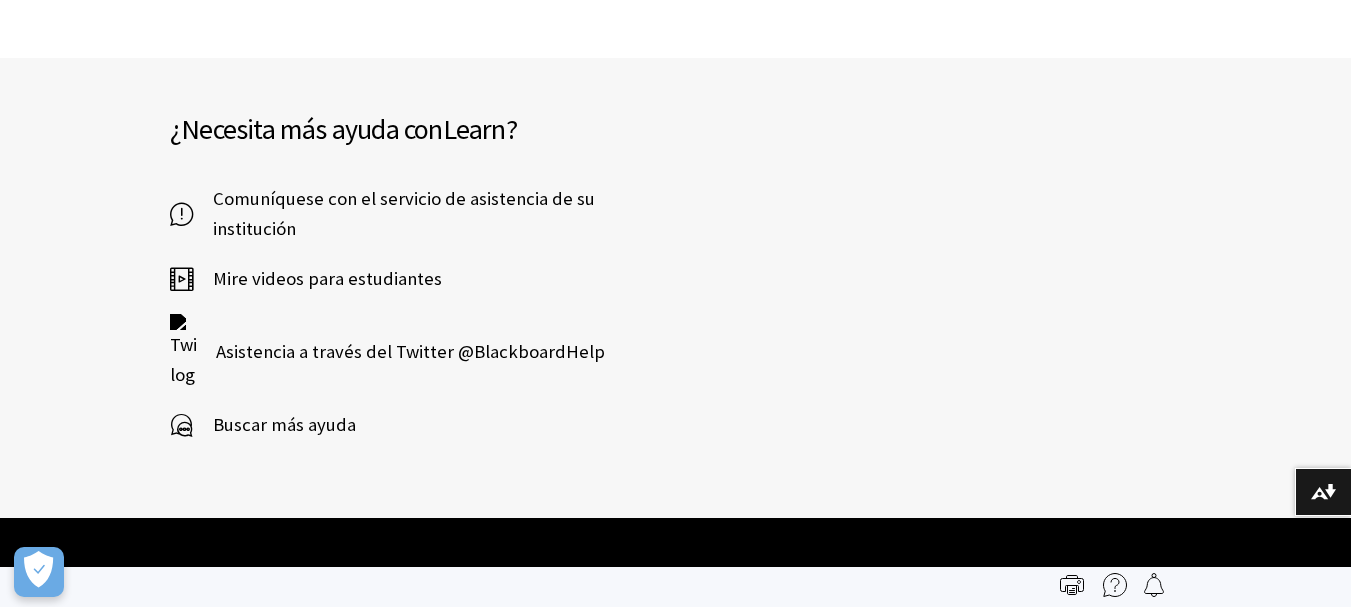 click on "Buscar más ayuda" at bounding box center [274, 425] 